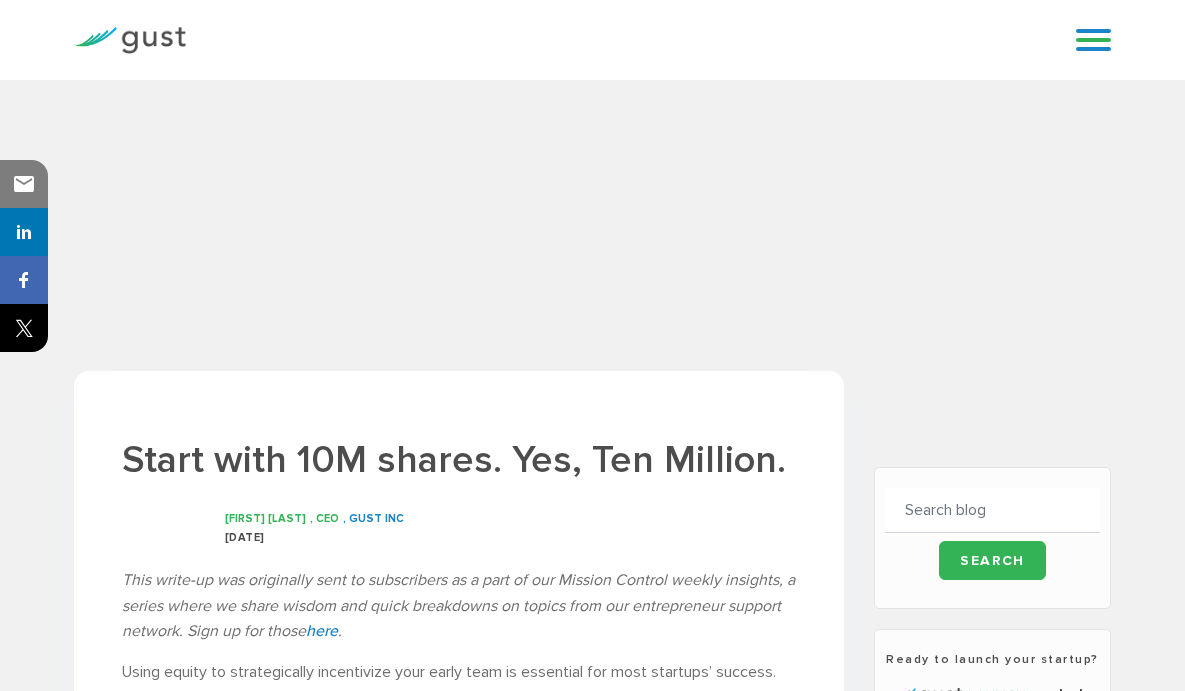 scroll, scrollTop: 0, scrollLeft: 0, axis: both 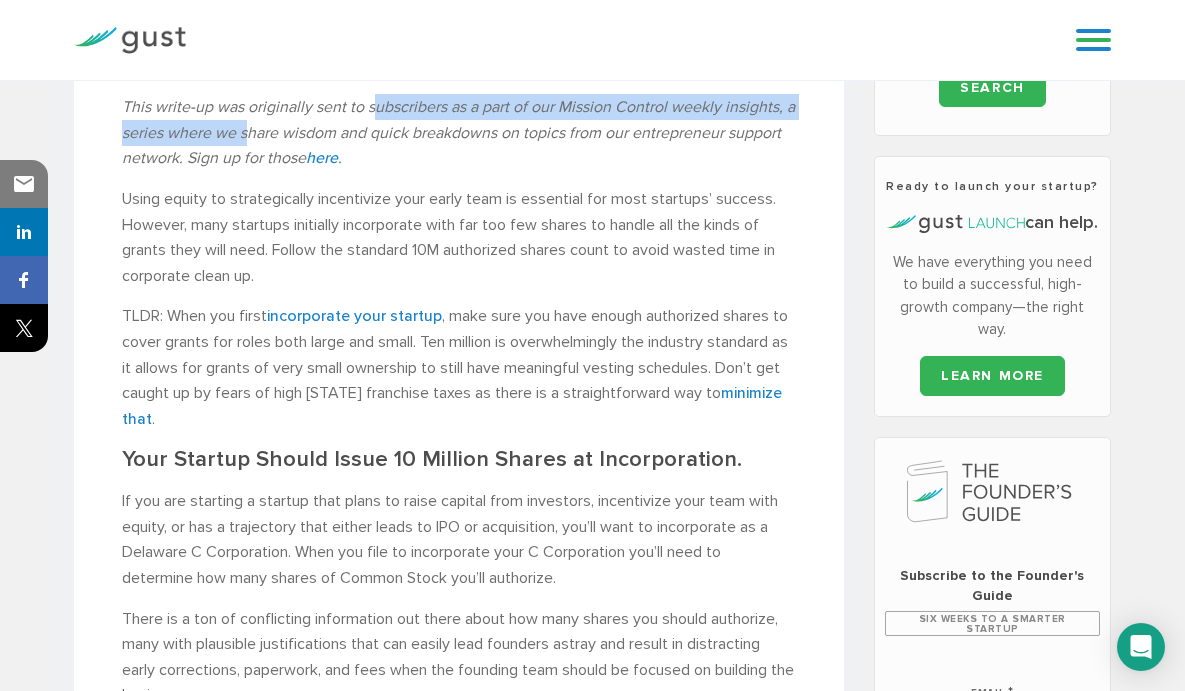 drag, startPoint x: 406, startPoint y: 197, endPoint x: 409, endPoint y: 222, distance: 25.179358 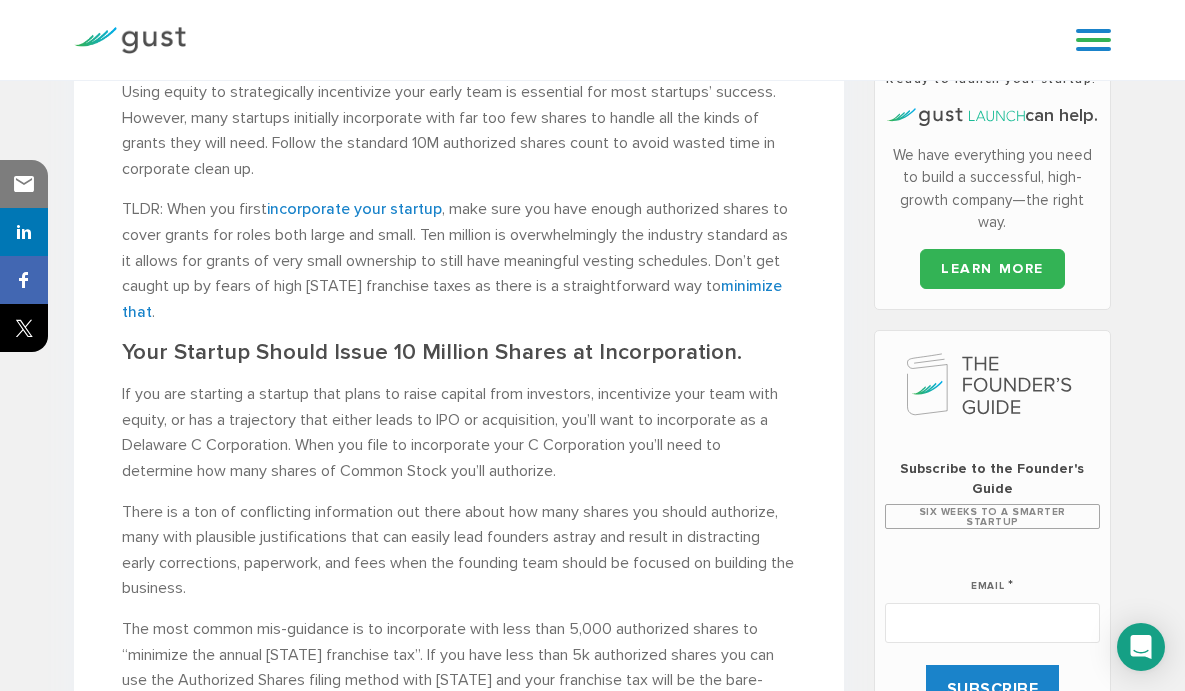 scroll, scrollTop: 583, scrollLeft: 0, axis: vertical 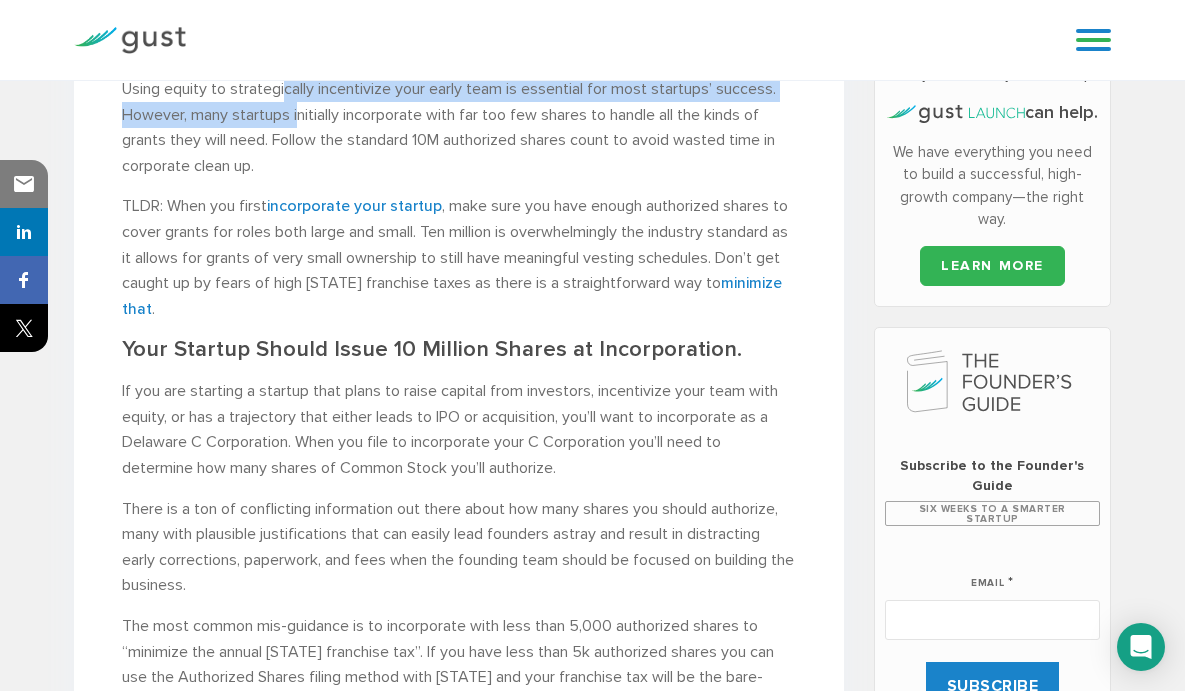drag, startPoint x: 308, startPoint y: 177, endPoint x: 392, endPoint y: 211, distance: 90.62009 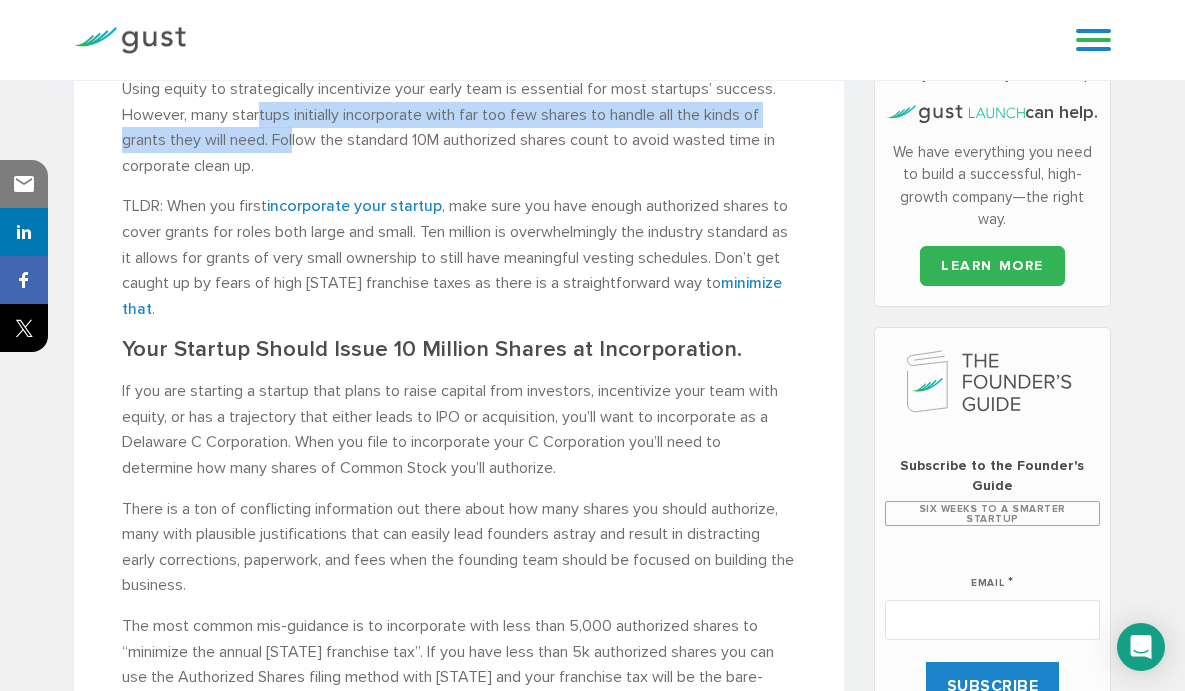 drag, startPoint x: 348, startPoint y: 208, endPoint x: 495, endPoint y: 238, distance: 150.03 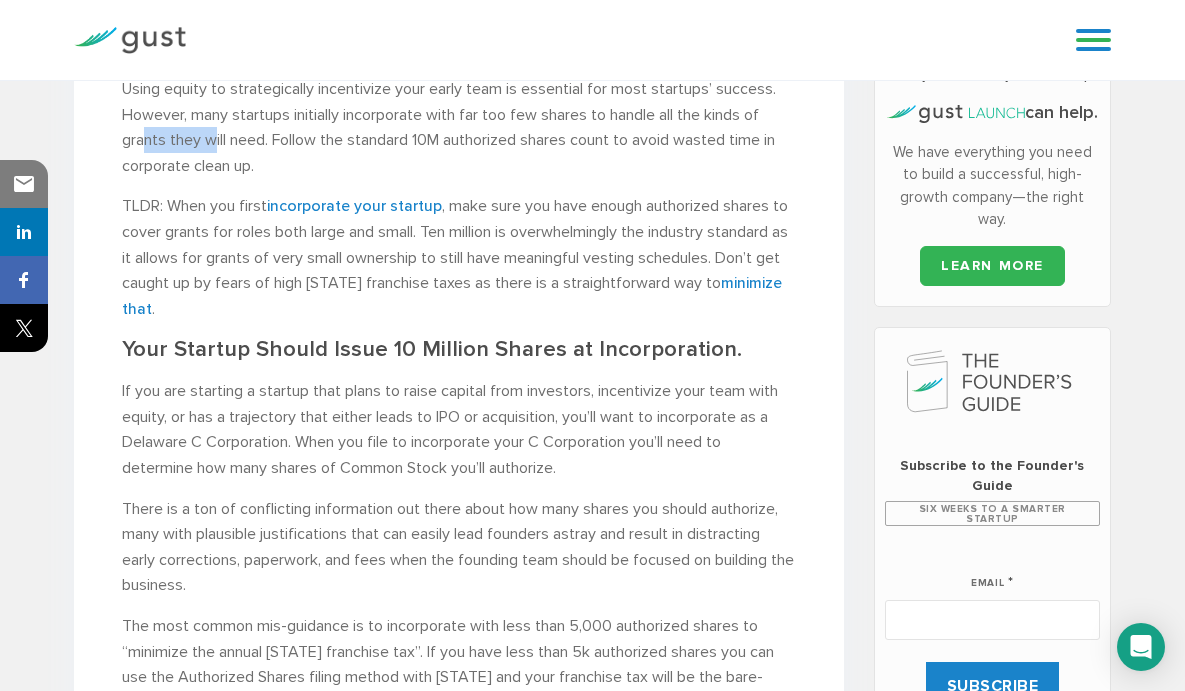 drag, startPoint x: 321, startPoint y: 239, endPoint x: 404, endPoint y: 242, distance: 83.0542 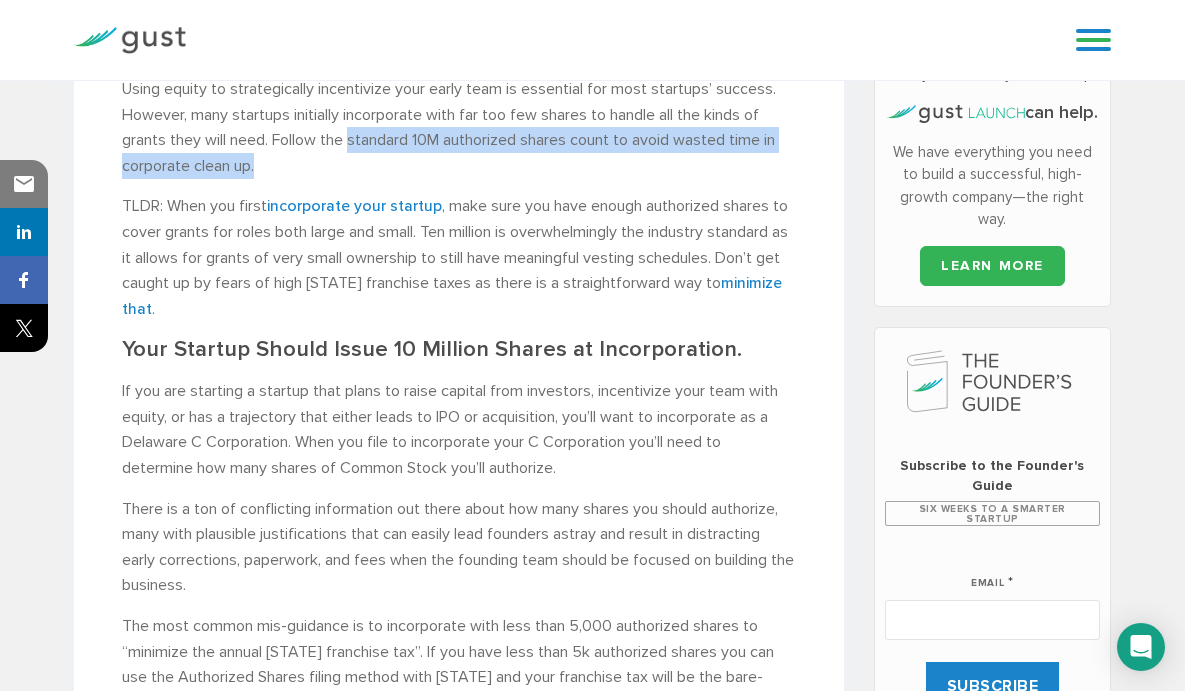 drag, startPoint x: 602, startPoint y: 261, endPoint x: 561, endPoint y: 247, distance: 43.32436 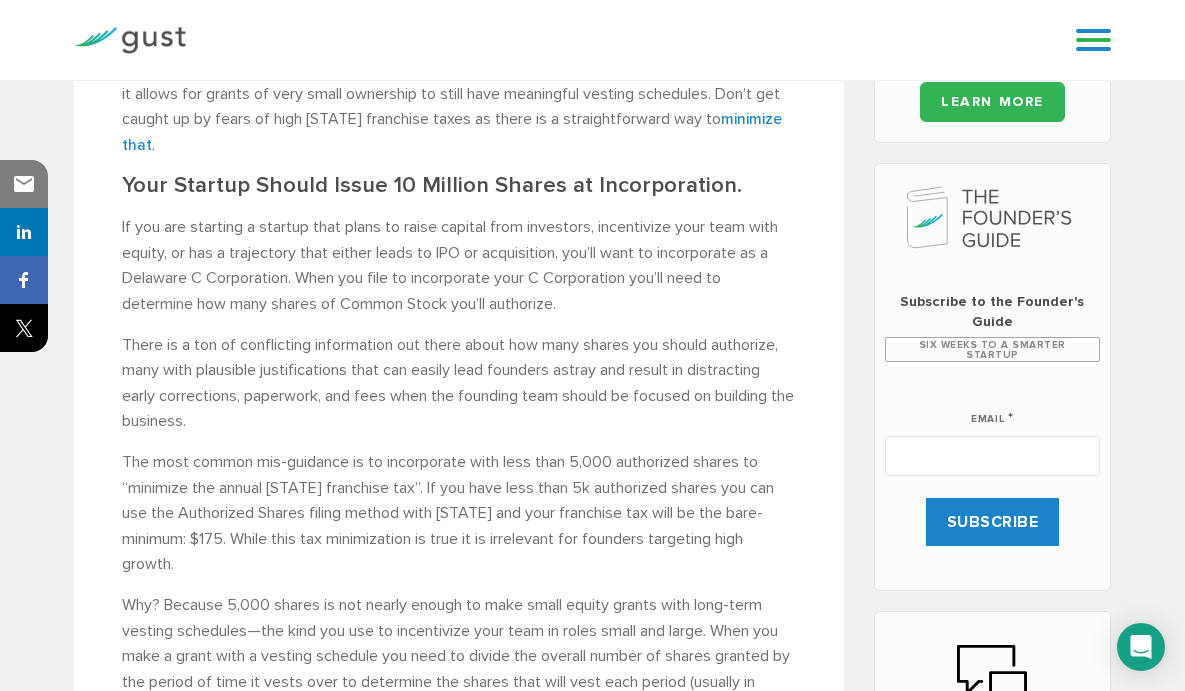 scroll, scrollTop: 753, scrollLeft: 0, axis: vertical 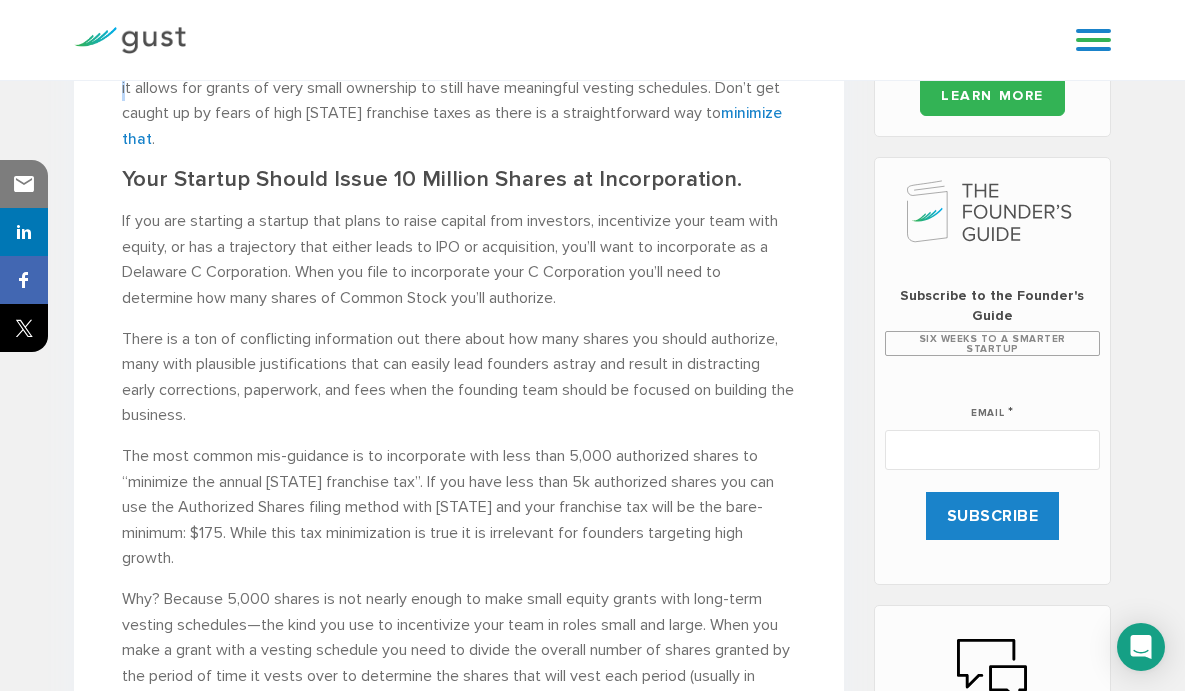 drag, startPoint x: 406, startPoint y: 180, endPoint x: 452, endPoint y: 213, distance: 56.61272 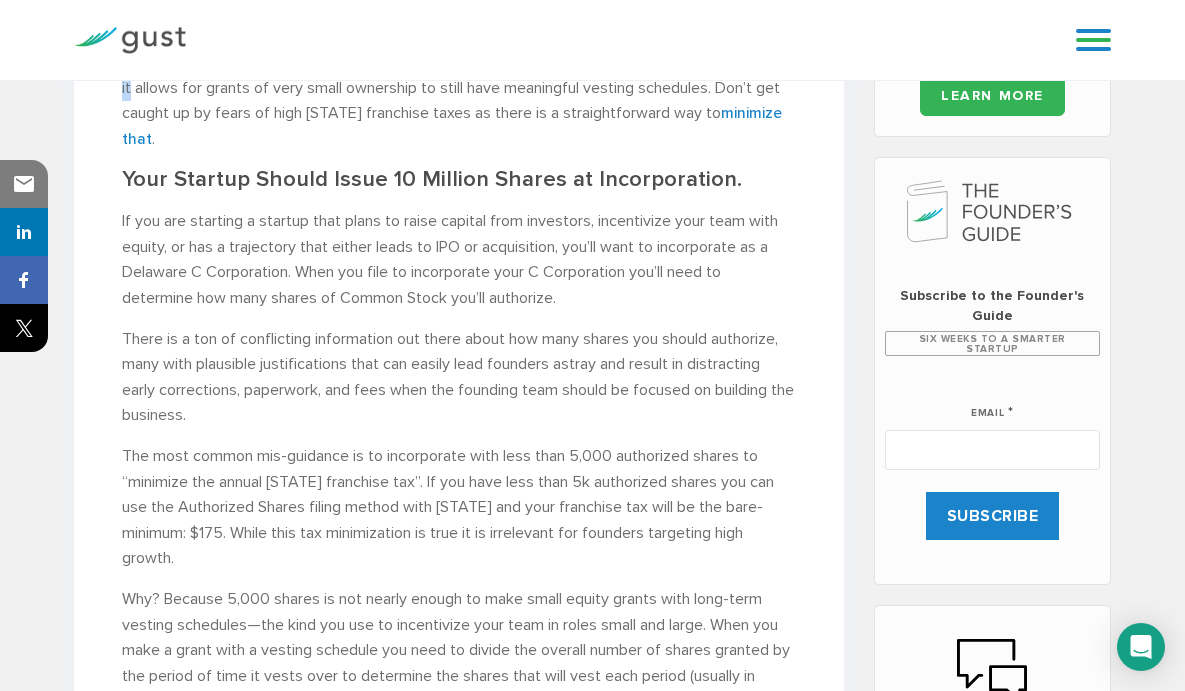 click on "TLDR: When you first incorporate your startup , make sure you have enough authorized shares to cover grants for roles both large and small. Ten million is overwhelmingly the industry standard as it allows for grants of very small ownership to still have meaningful vesting schedules. Don’t get caught up by fears of high [STATE] franchise taxes as there is a straightforward way to minimize that ." at bounding box center [459, 87] 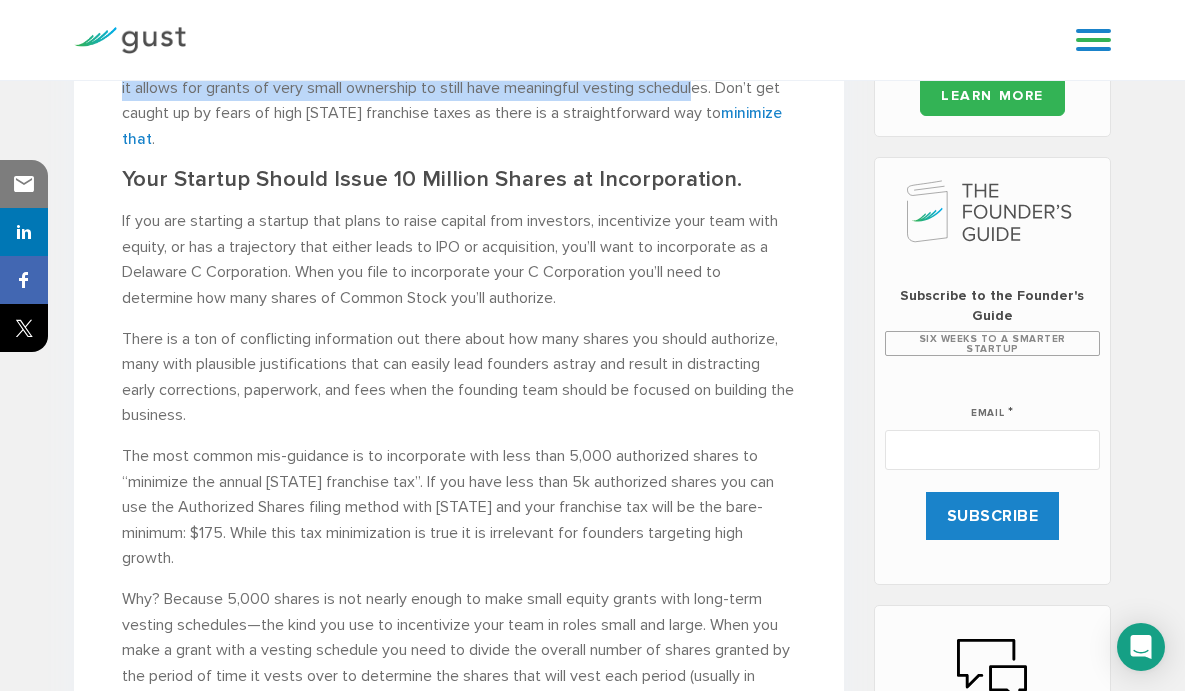 drag, startPoint x: 376, startPoint y: 203, endPoint x: 433, endPoint y: 246, distance: 71.40028 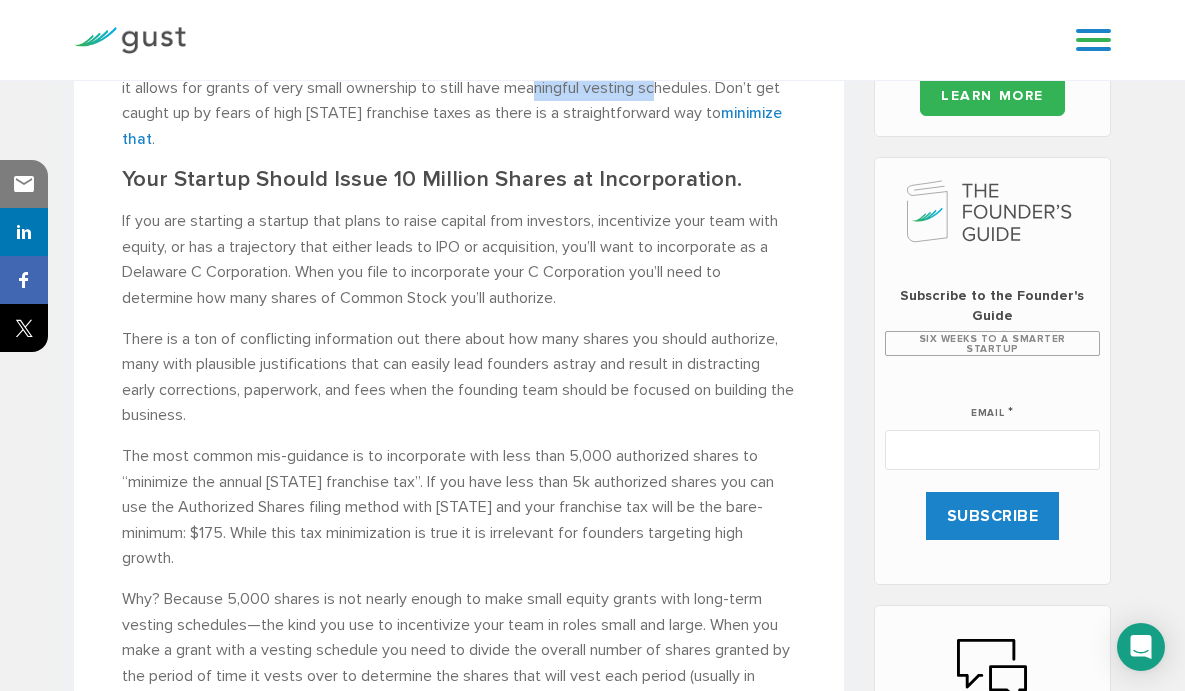 drag, startPoint x: 251, startPoint y: 226, endPoint x: 383, endPoint y: 233, distance: 132.18547 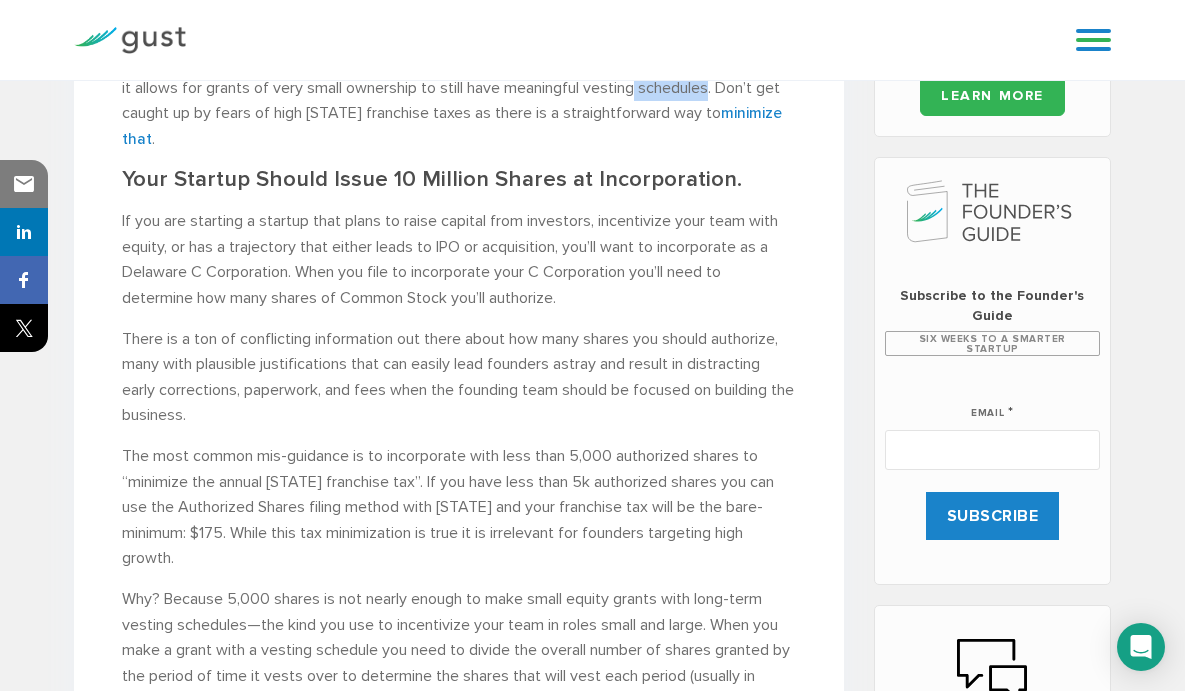 drag, startPoint x: 450, startPoint y: 233, endPoint x: 356, endPoint y: 233, distance: 94 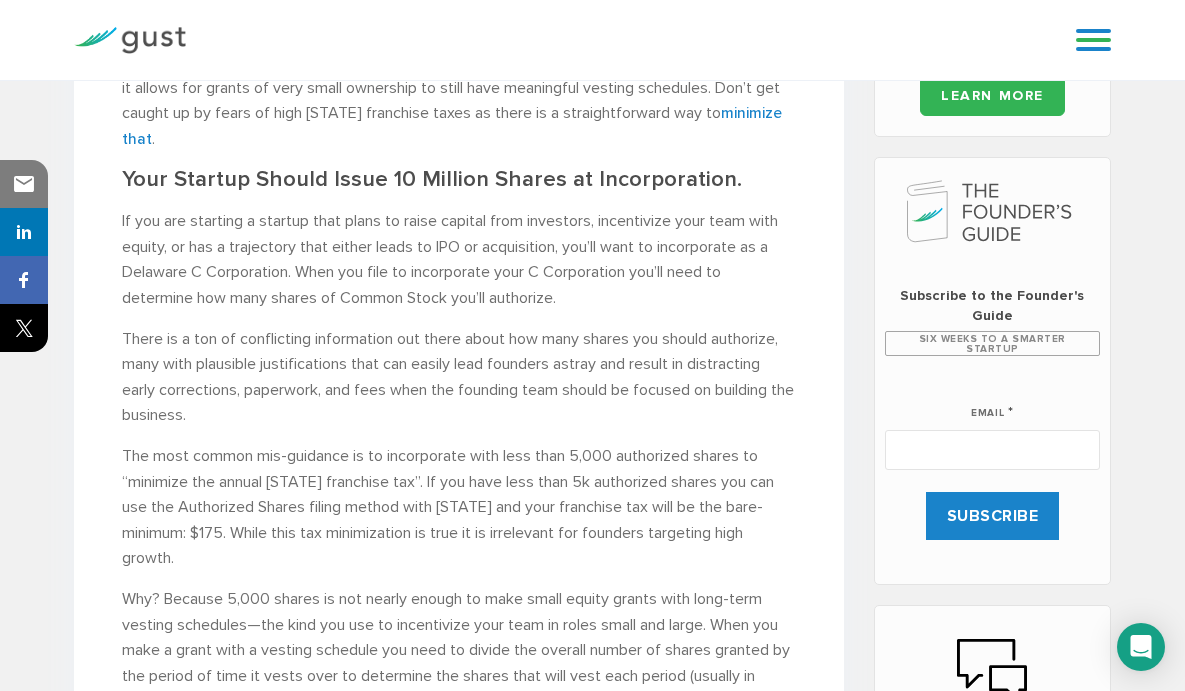click on "TLDR: When you first incorporate your startup , make sure you have enough authorized shares to cover grants for roles both large and small. Ten million is overwhelmingly the industry standard as it allows for grants of very small ownership to still have meaningful vesting schedules. Don’t get caught up by fears of high [STATE] franchise taxes as there is a straightforward way to minimize that ." at bounding box center (459, 87) 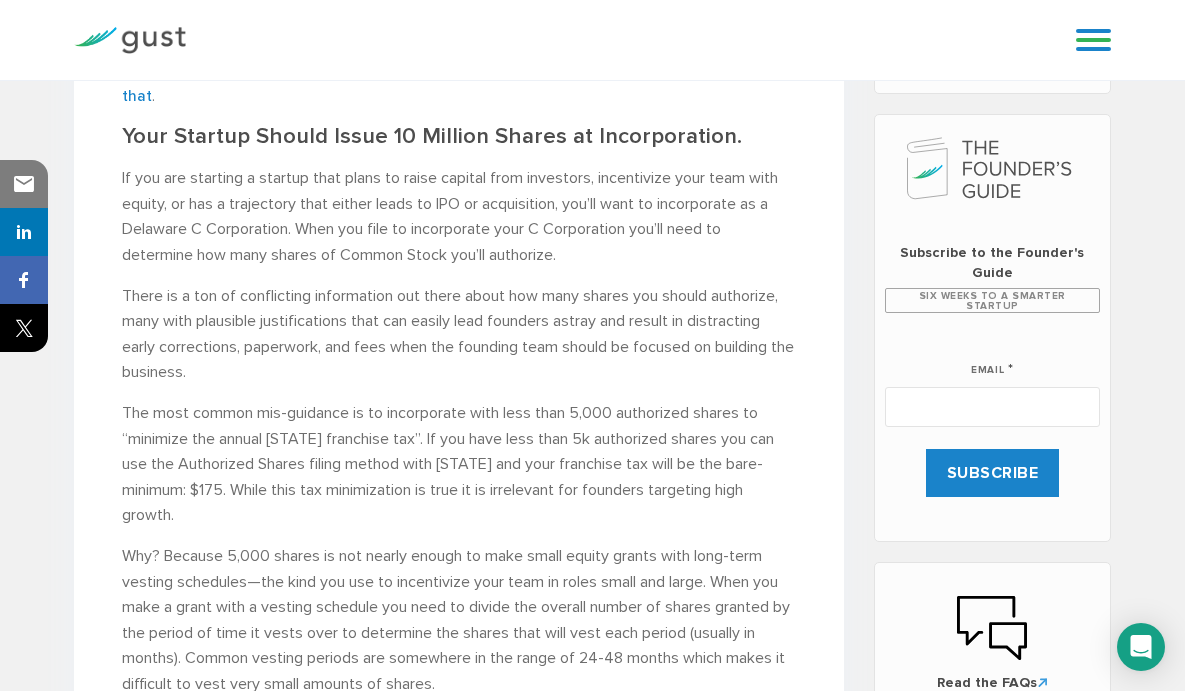 scroll, scrollTop: 797, scrollLeft: 0, axis: vertical 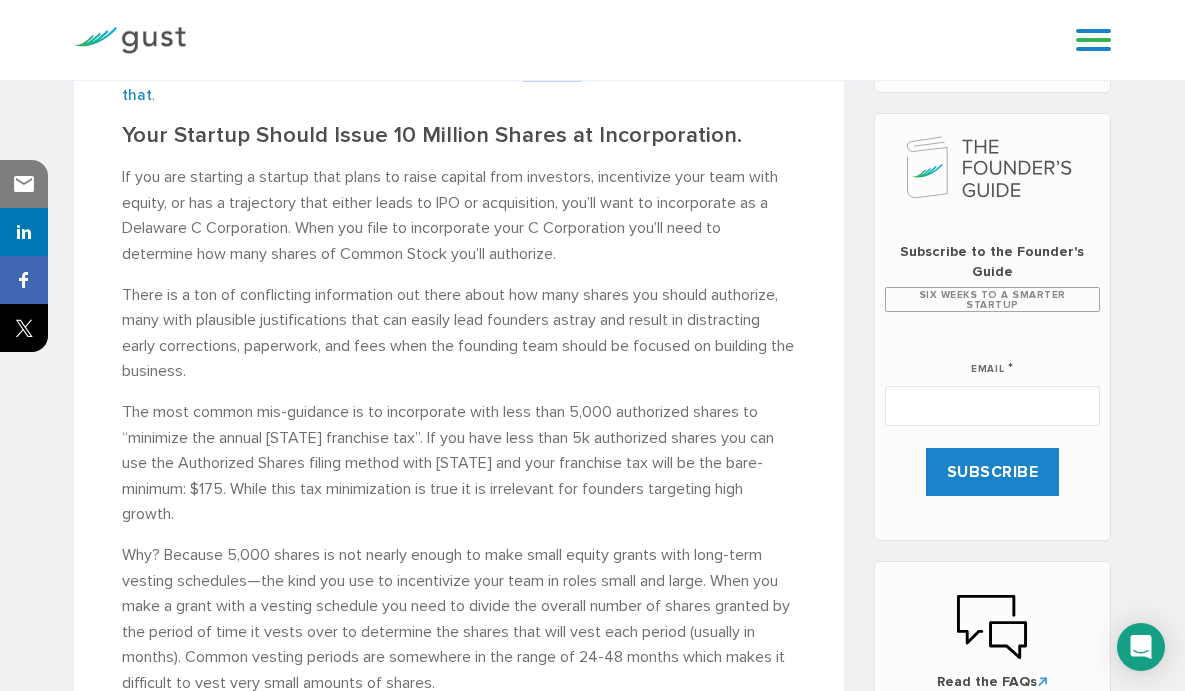 drag, startPoint x: 370, startPoint y: 216, endPoint x: 438, endPoint y: 227, distance: 68.88396 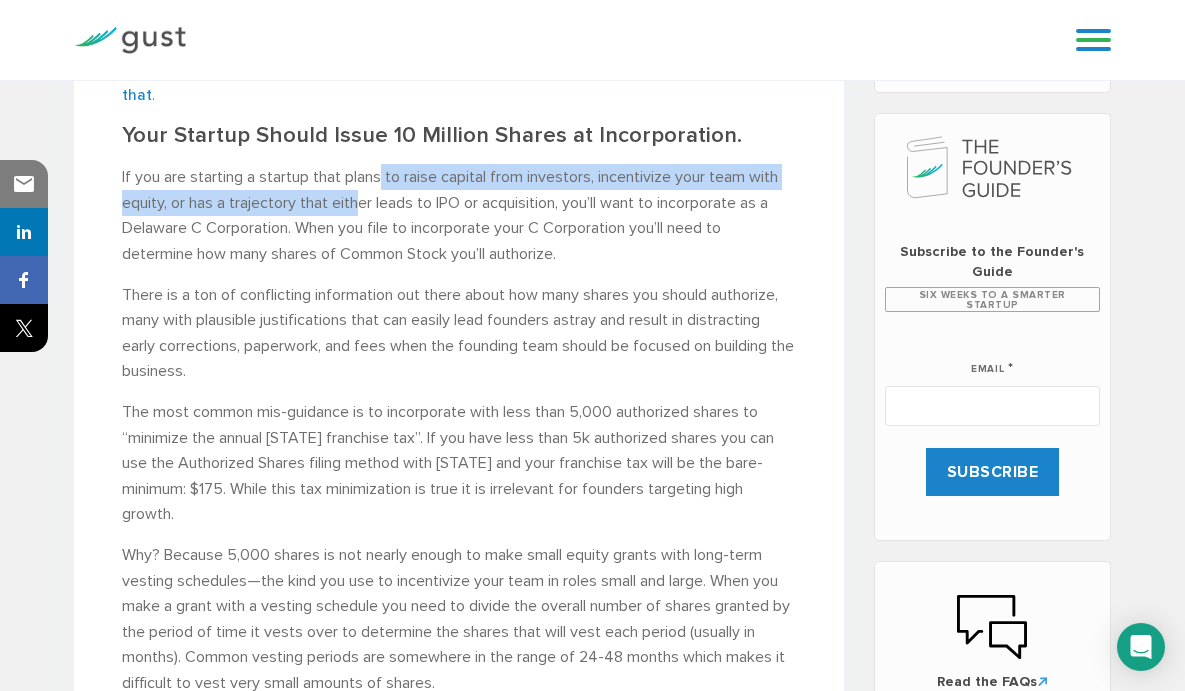 drag, startPoint x: 413, startPoint y: 312, endPoint x: 472, endPoint y: 338, distance: 64.4748 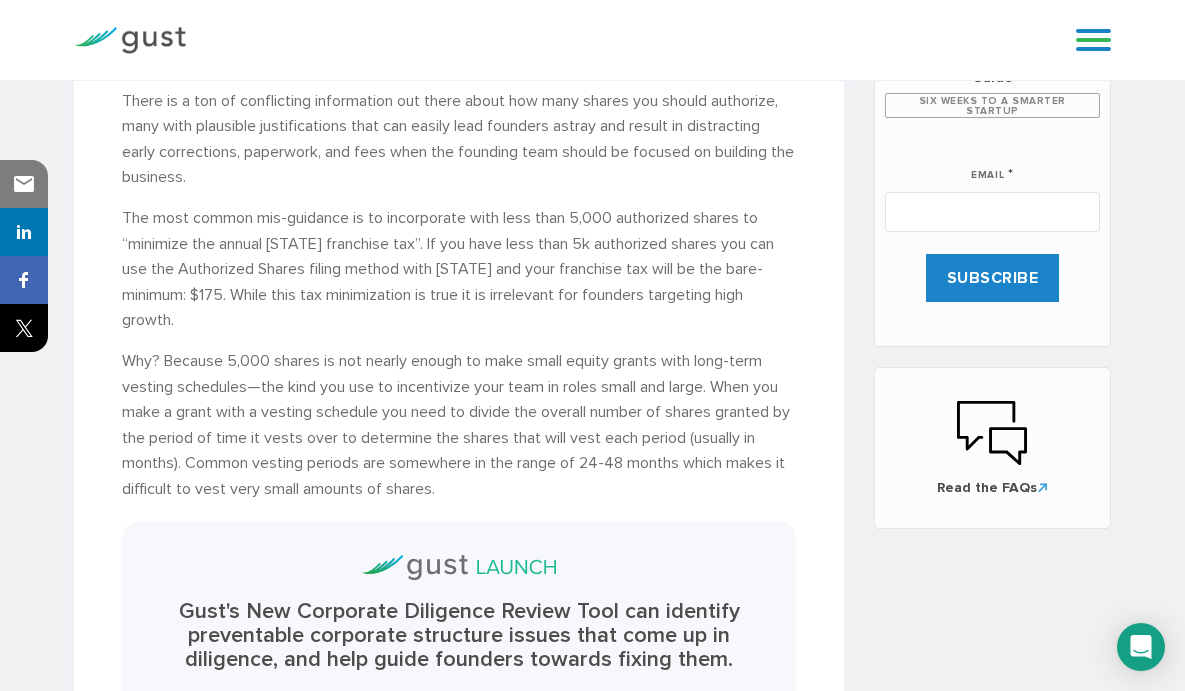 scroll, scrollTop: 1006, scrollLeft: 0, axis: vertical 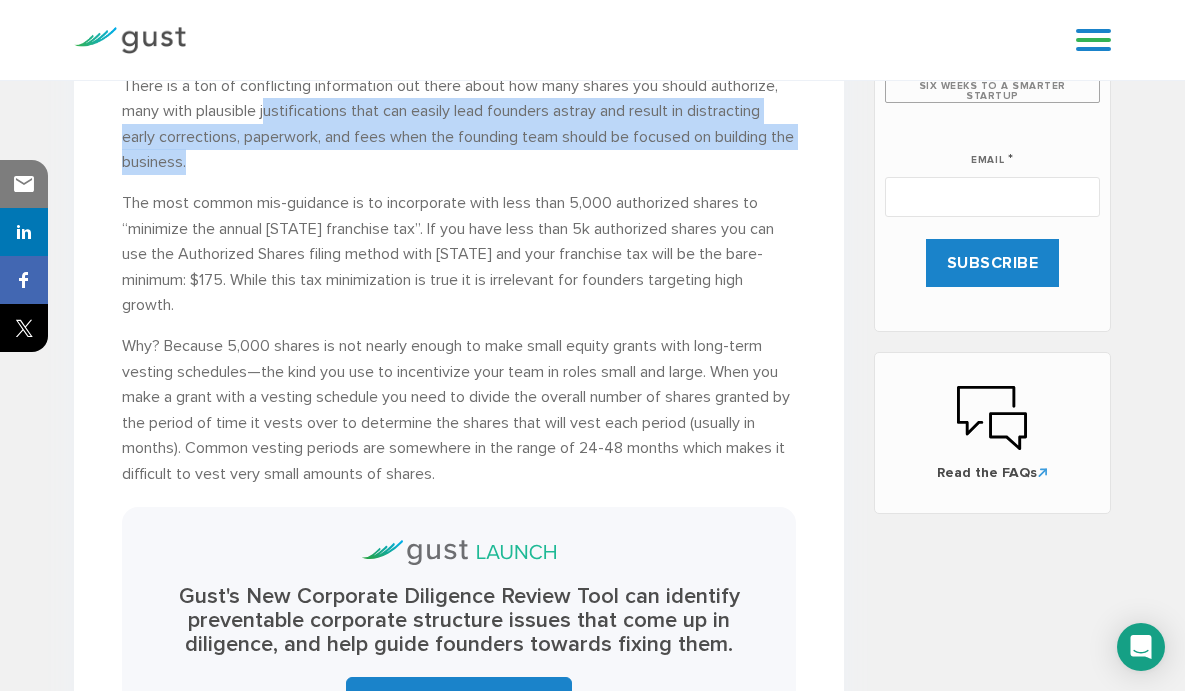drag, startPoint x: 369, startPoint y: 299, endPoint x: 468, endPoint y: 339, distance: 106.77547 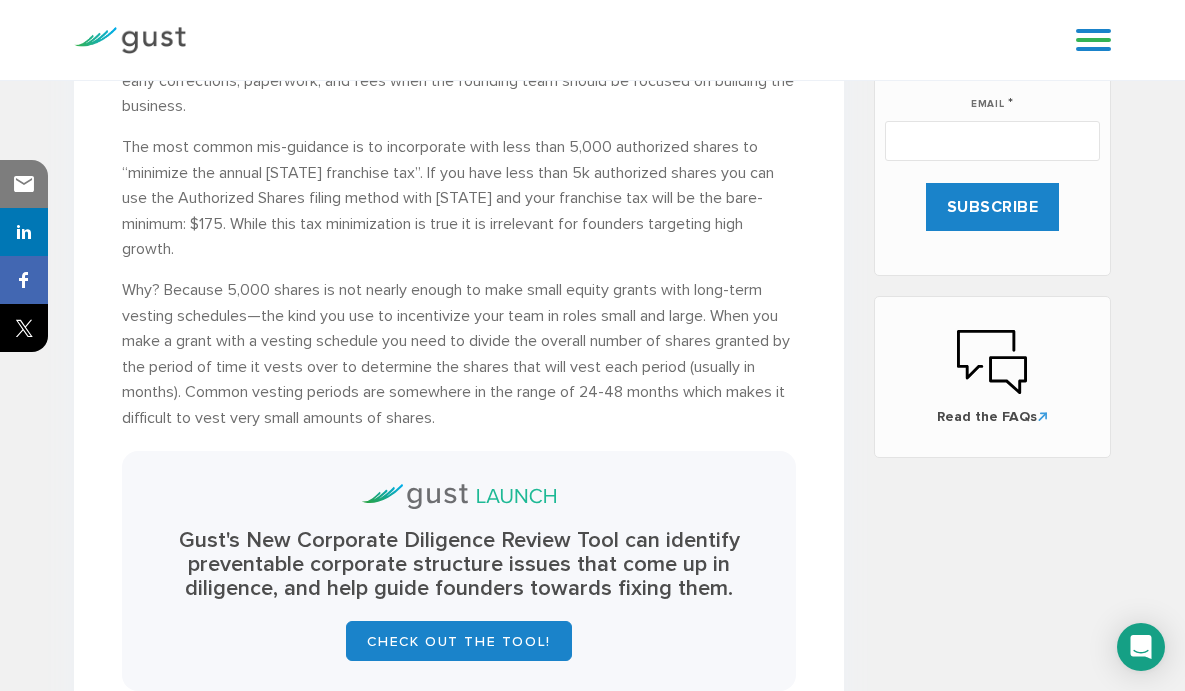 scroll, scrollTop: 1063, scrollLeft: 0, axis: vertical 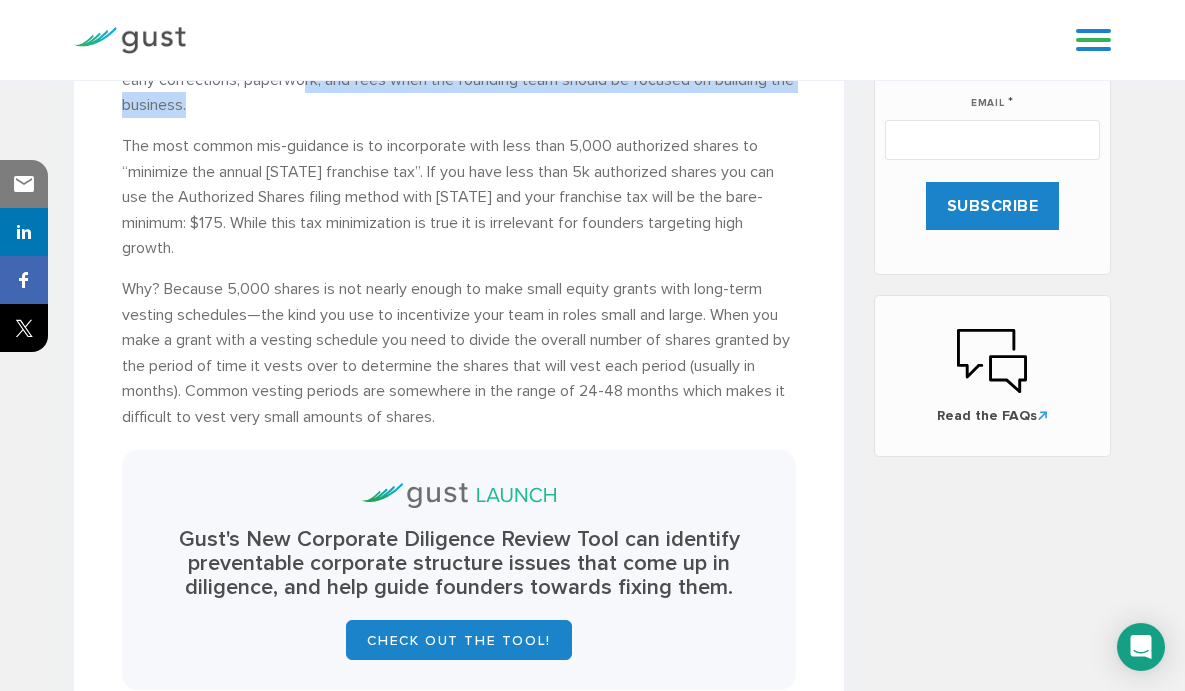 drag, startPoint x: 507, startPoint y: 303, endPoint x: 486, endPoint y: 256, distance: 51.47815 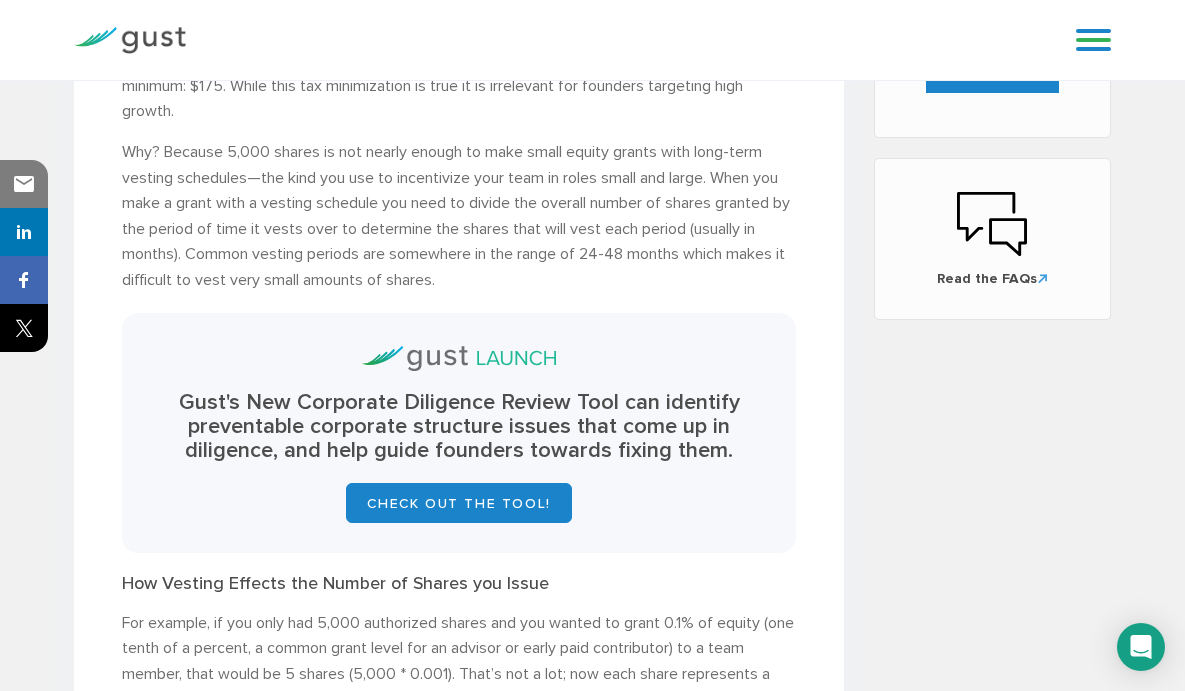 scroll, scrollTop: 1201, scrollLeft: 0, axis: vertical 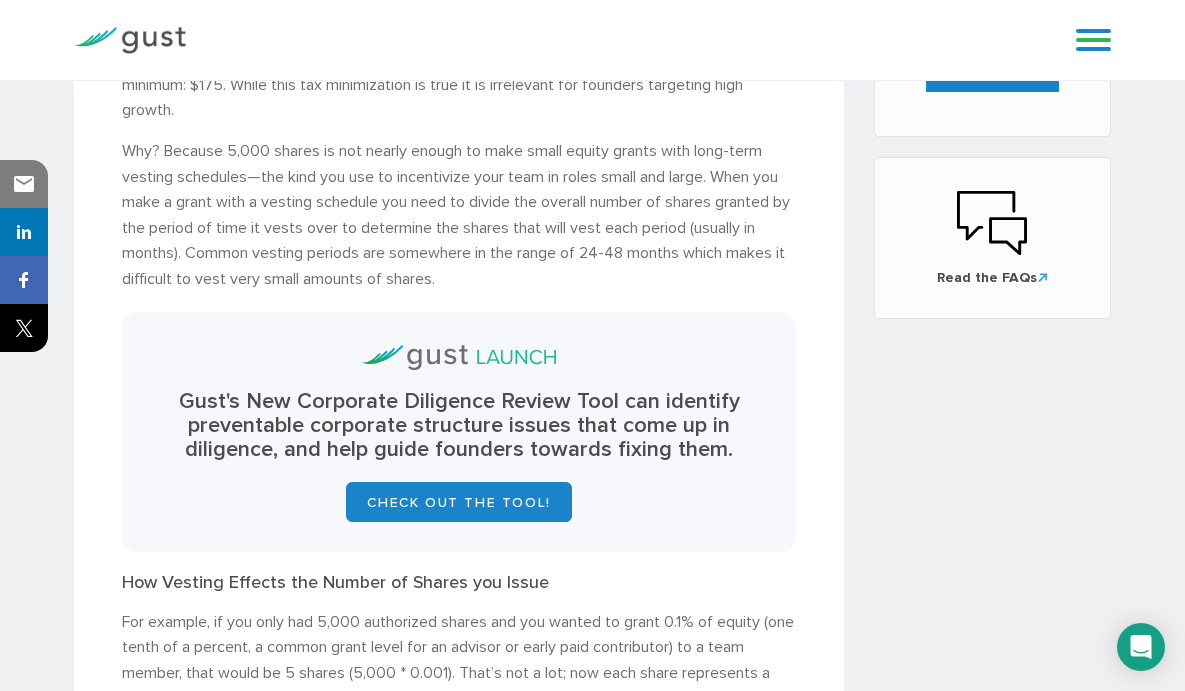 drag, startPoint x: 576, startPoint y: 201, endPoint x: 576, endPoint y: 221, distance: 20 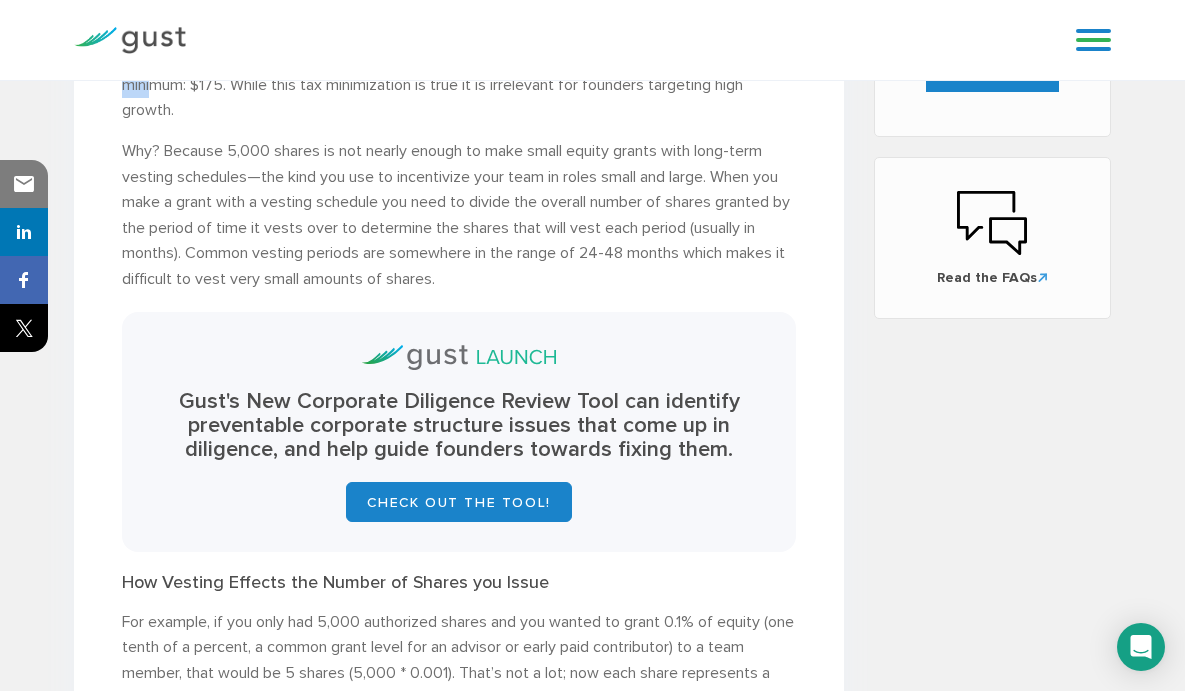 drag, startPoint x: 351, startPoint y: 290, endPoint x: 448, endPoint y: 295, distance: 97.128784 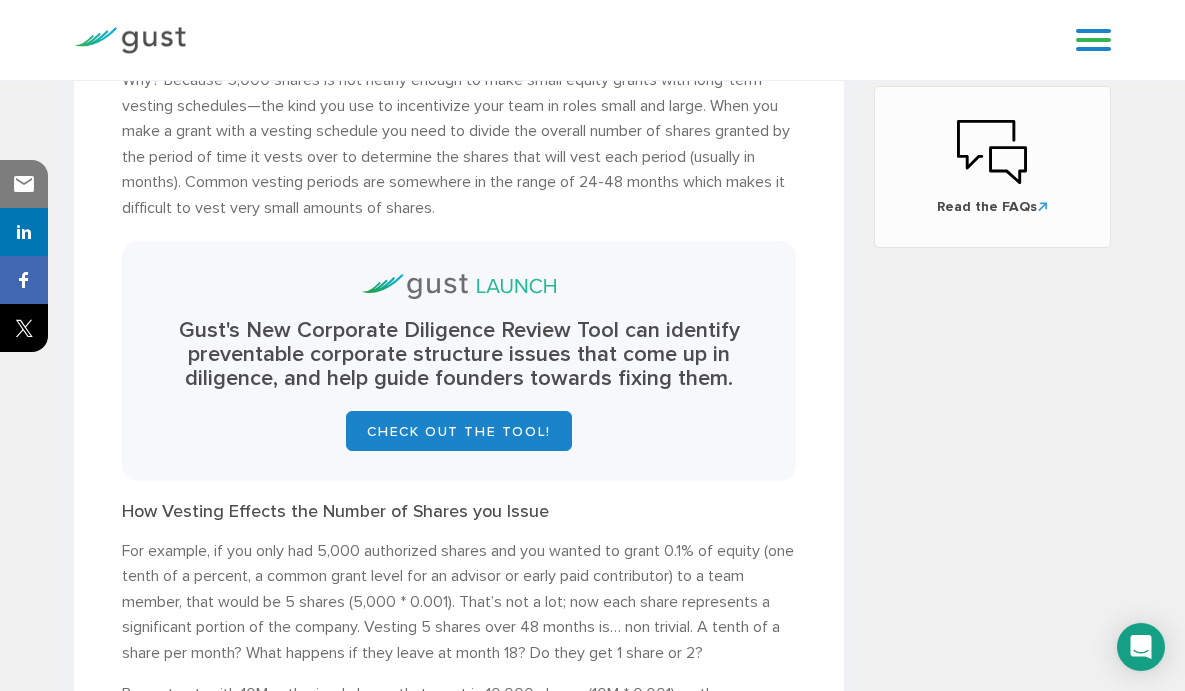 scroll, scrollTop: 1285, scrollLeft: 0, axis: vertical 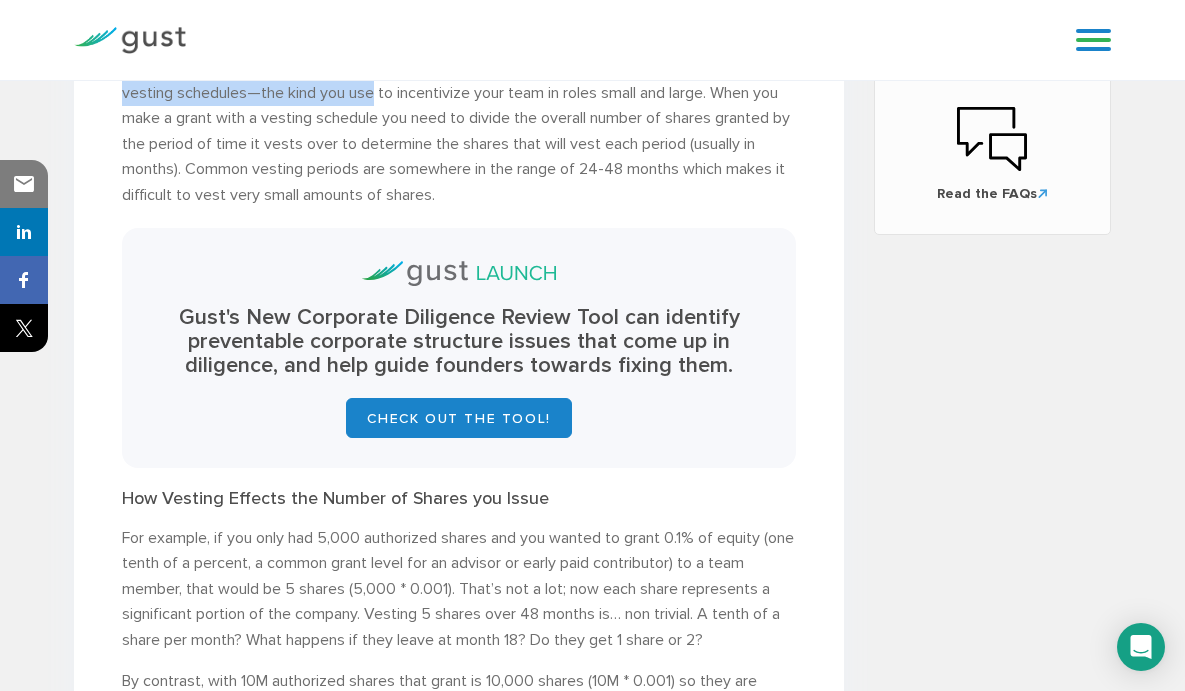 drag, startPoint x: 395, startPoint y: 294, endPoint x: 489, endPoint y: 309, distance: 95.189285 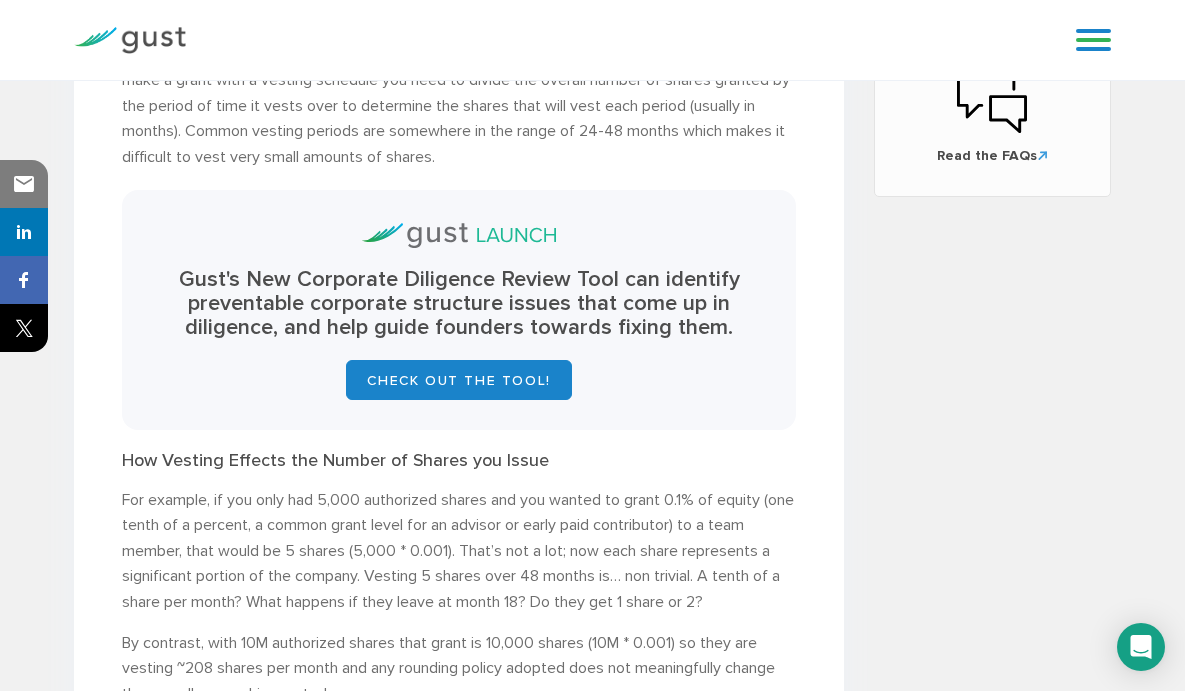 scroll, scrollTop: 1330, scrollLeft: 0, axis: vertical 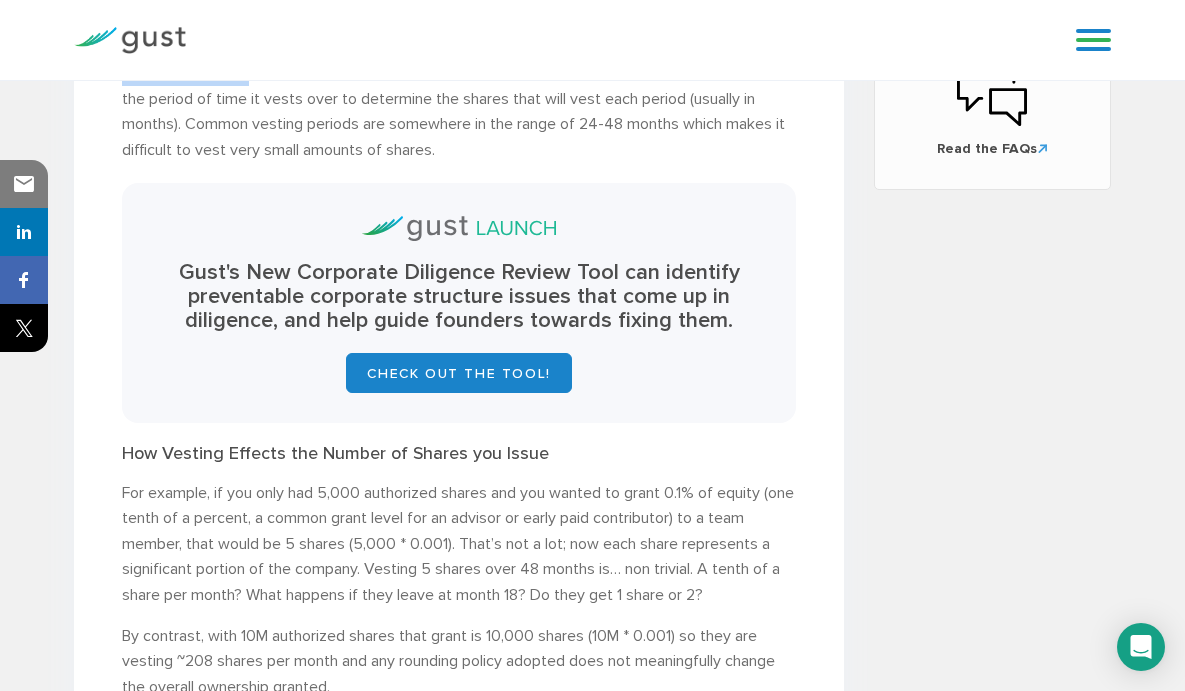 drag, startPoint x: 377, startPoint y: 268, endPoint x: 440, endPoint y: 302, distance: 71.5891 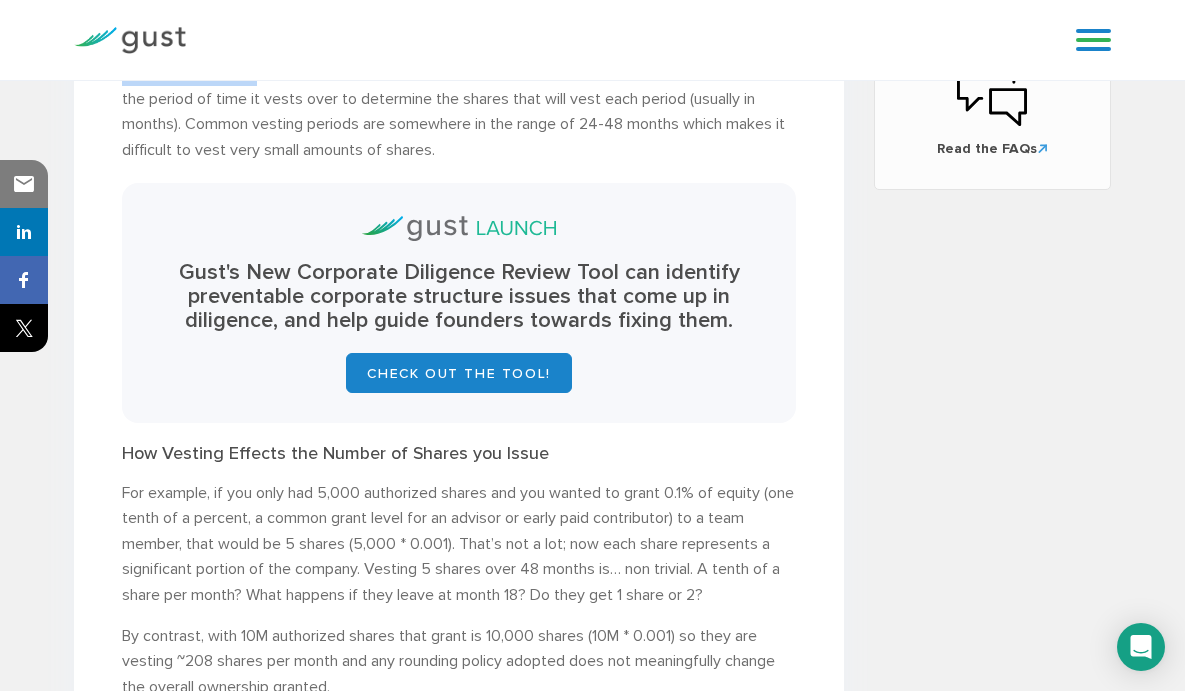 click on "Why? Because 5,000 shares is not nearly enough to make small equity grants with long-term vesting schedules—the kind you use to incentivize your team in roles small and large. When you make a grant with a vesting schedule you need to divide the overall number of shares granted by the period of time it vests over to determine the shares that will vest each period (usually in months). Common vesting periods are somewhere in the range of 24-48 months which makes it difficult to vest very small amounts of shares." at bounding box center (459, 86) 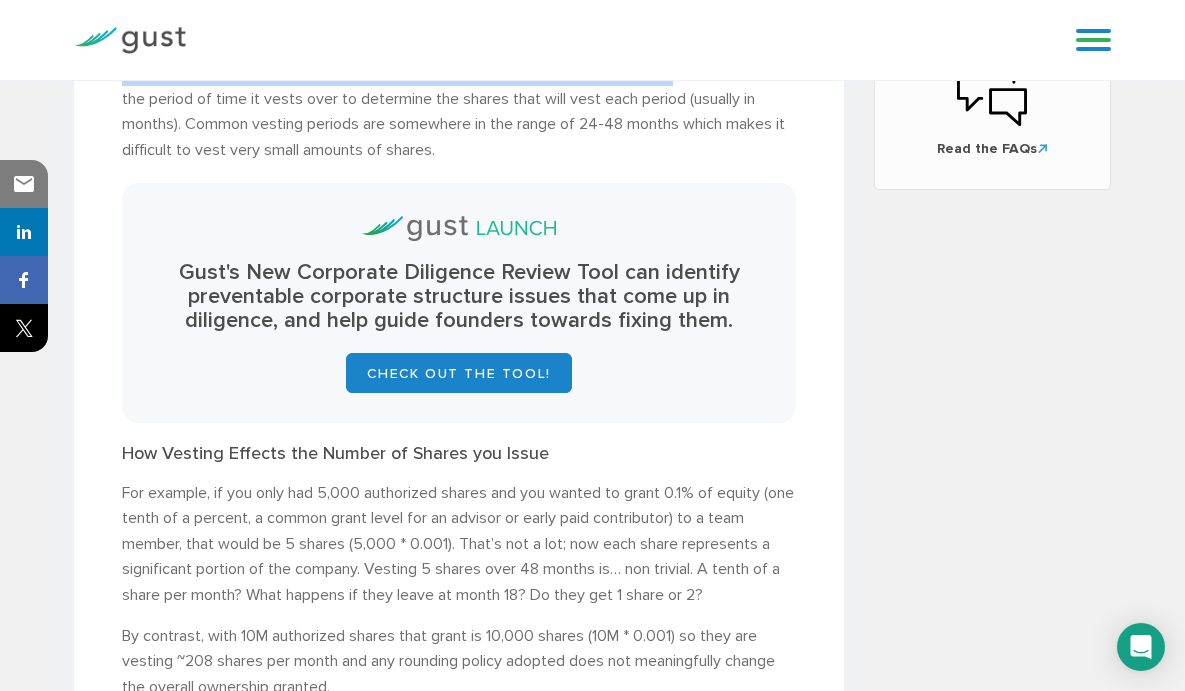 drag, startPoint x: 257, startPoint y: 300, endPoint x: 275, endPoint y: 312, distance: 21.633308 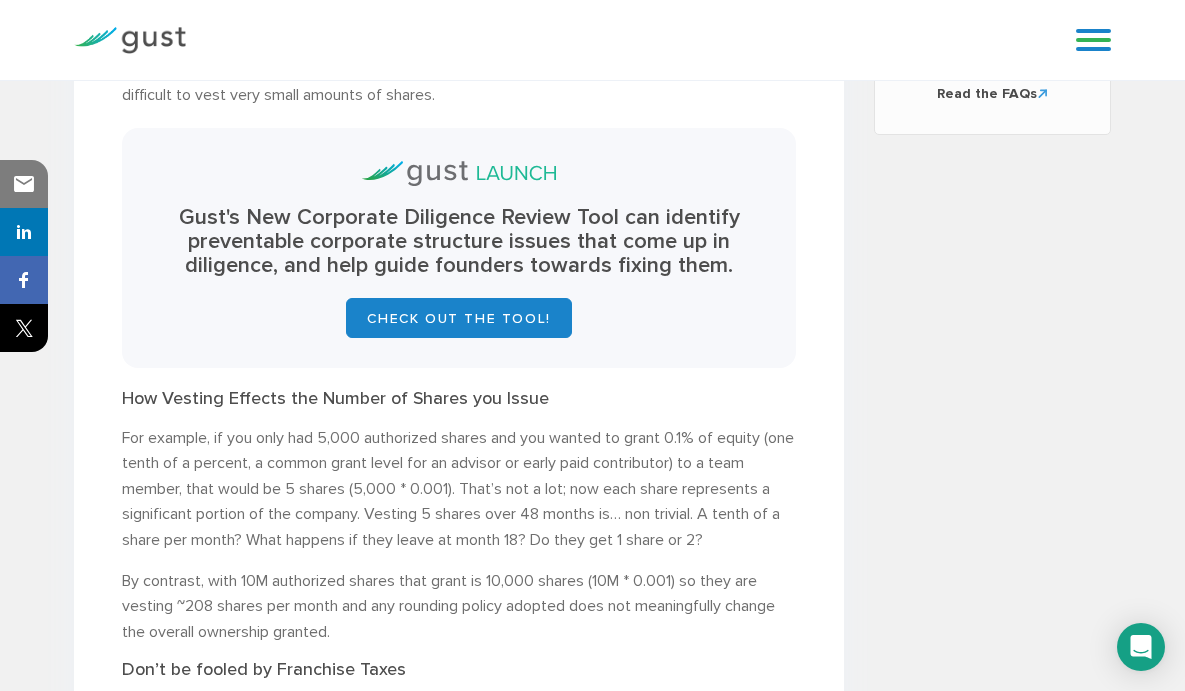 scroll, scrollTop: 1389, scrollLeft: 0, axis: vertical 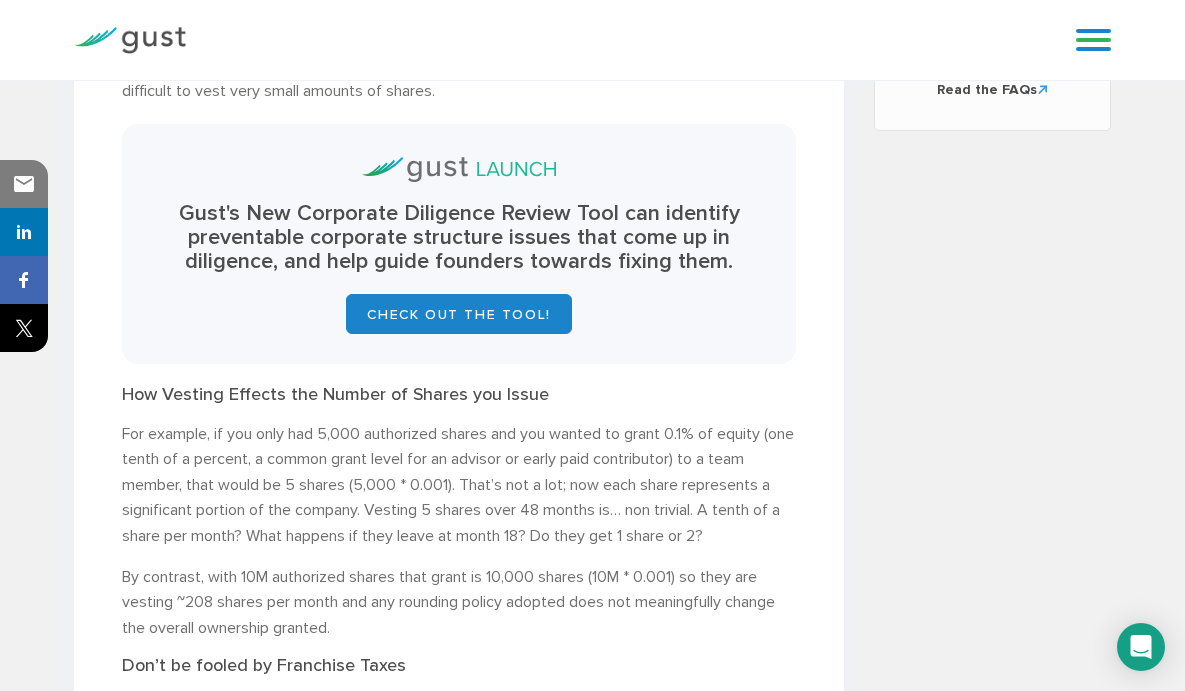 drag, startPoint x: 297, startPoint y: 258, endPoint x: 272, endPoint y: 285, distance: 36.796738 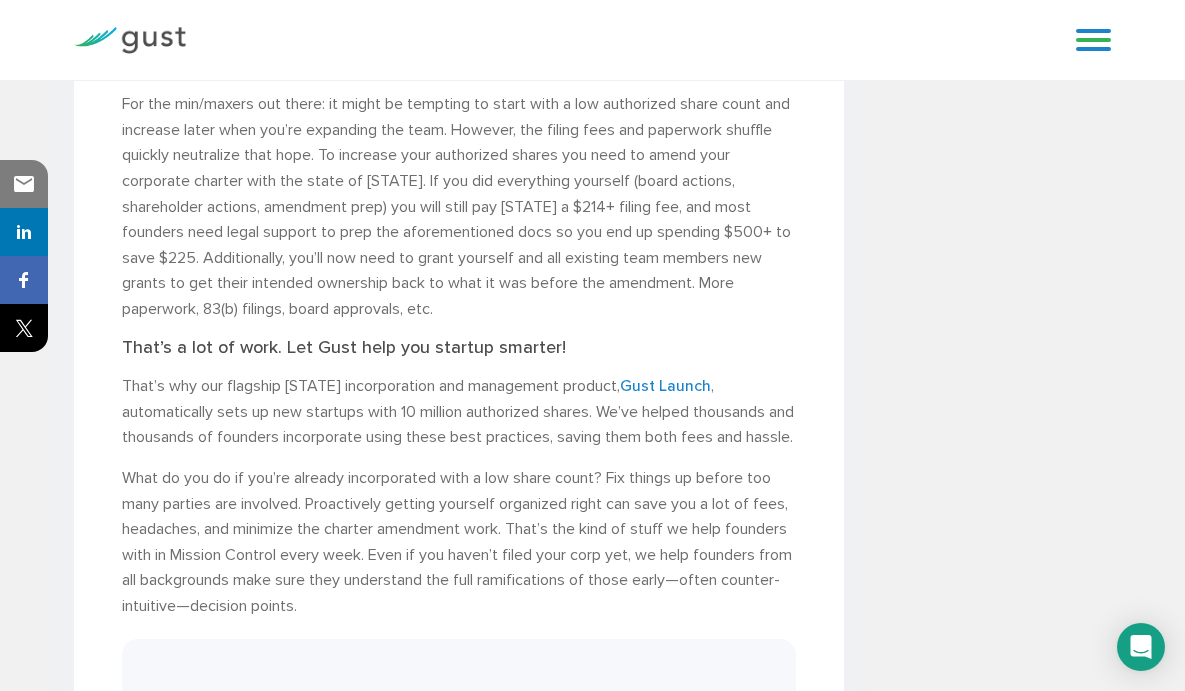 scroll, scrollTop: 2239, scrollLeft: 0, axis: vertical 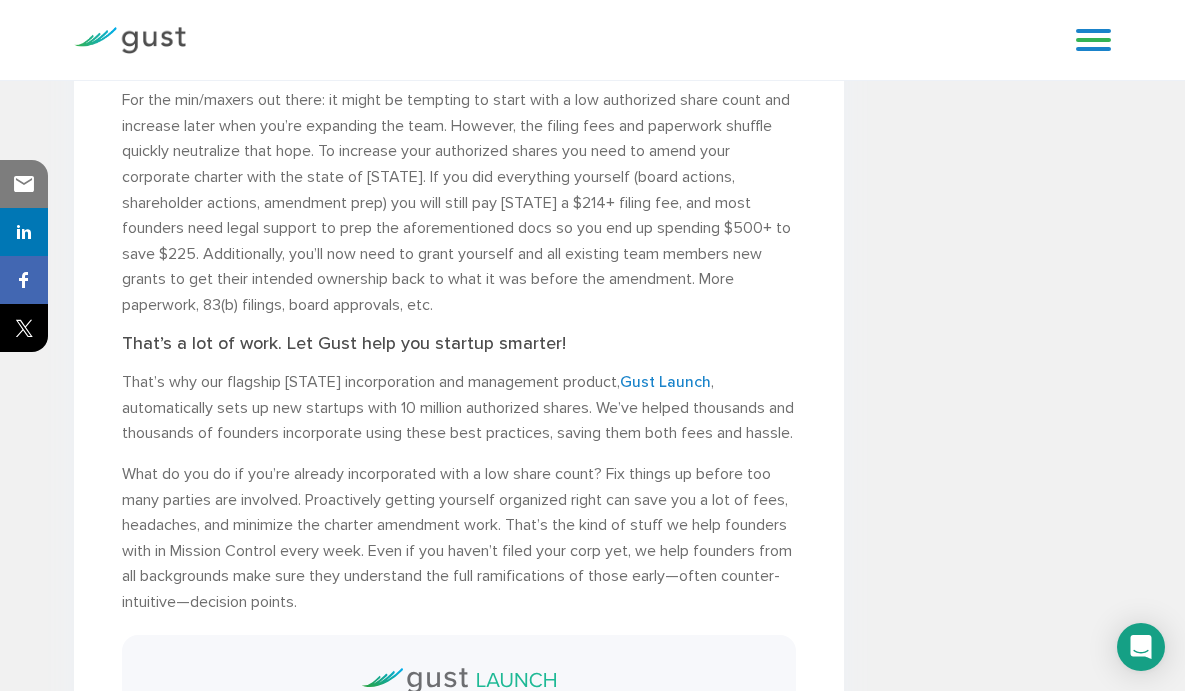 drag, startPoint x: 260, startPoint y: 335, endPoint x: 282, endPoint y: 360, distance: 33.30165 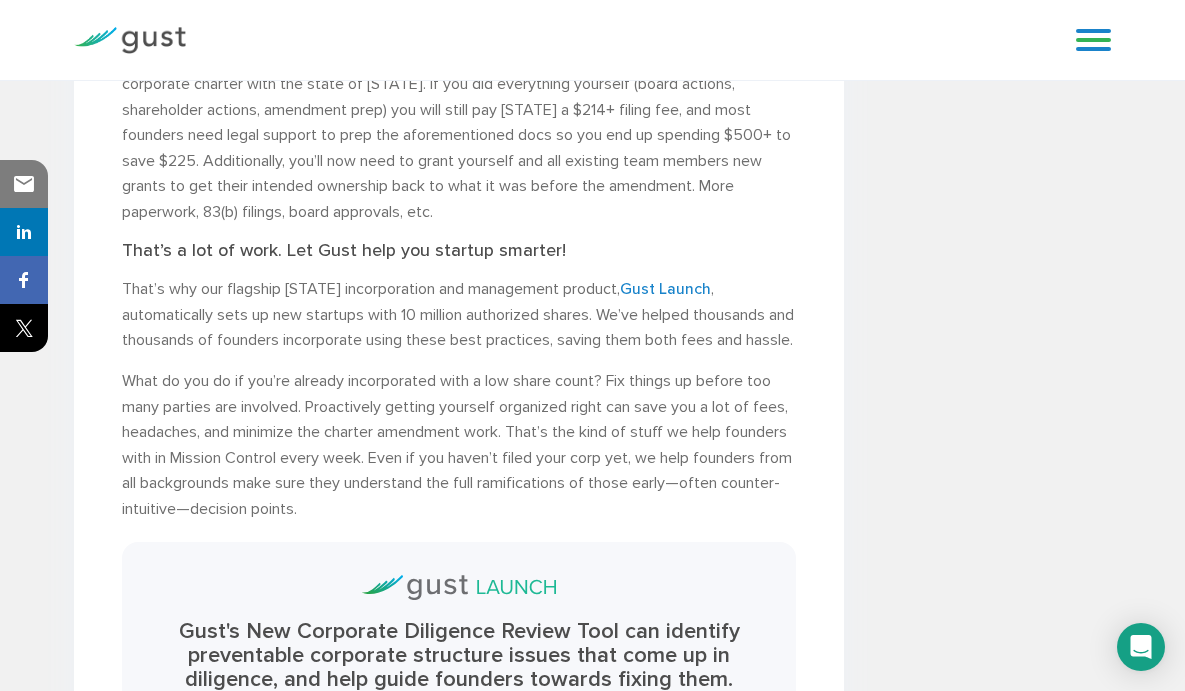 scroll, scrollTop: 2333, scrollLeft: 0, axis: vertical 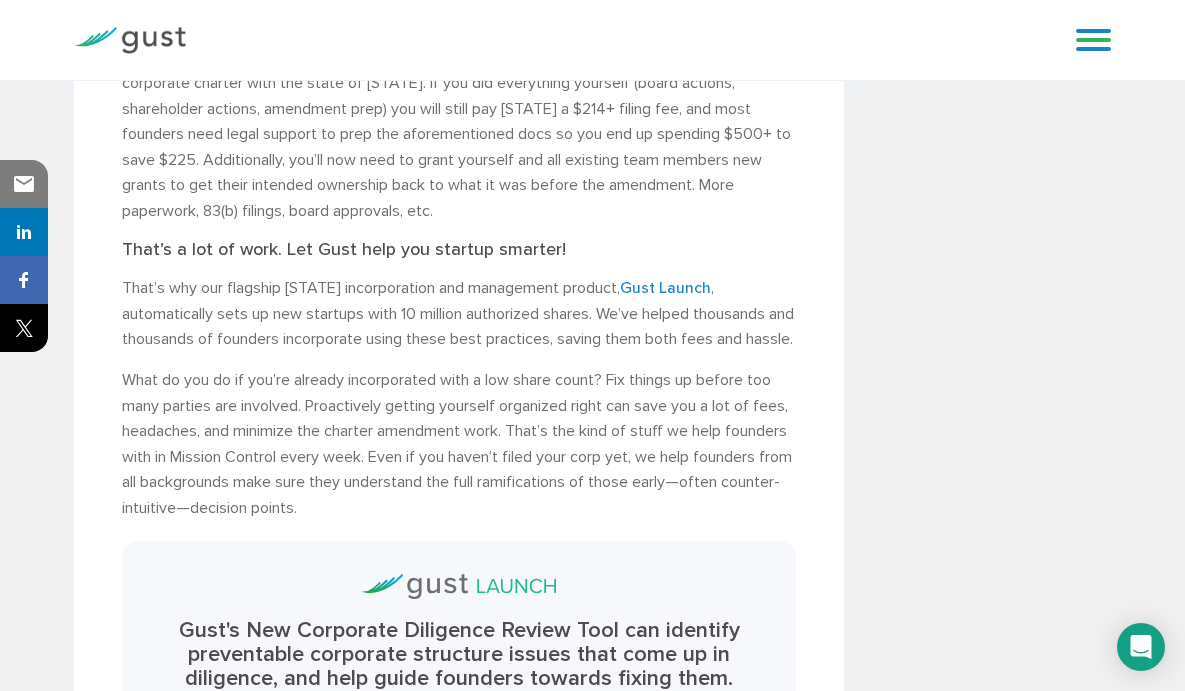 drag, startPoint x: 255, startPoint y: 272, endPoint x: 483, endPoint y: 280, distance: 228.1403 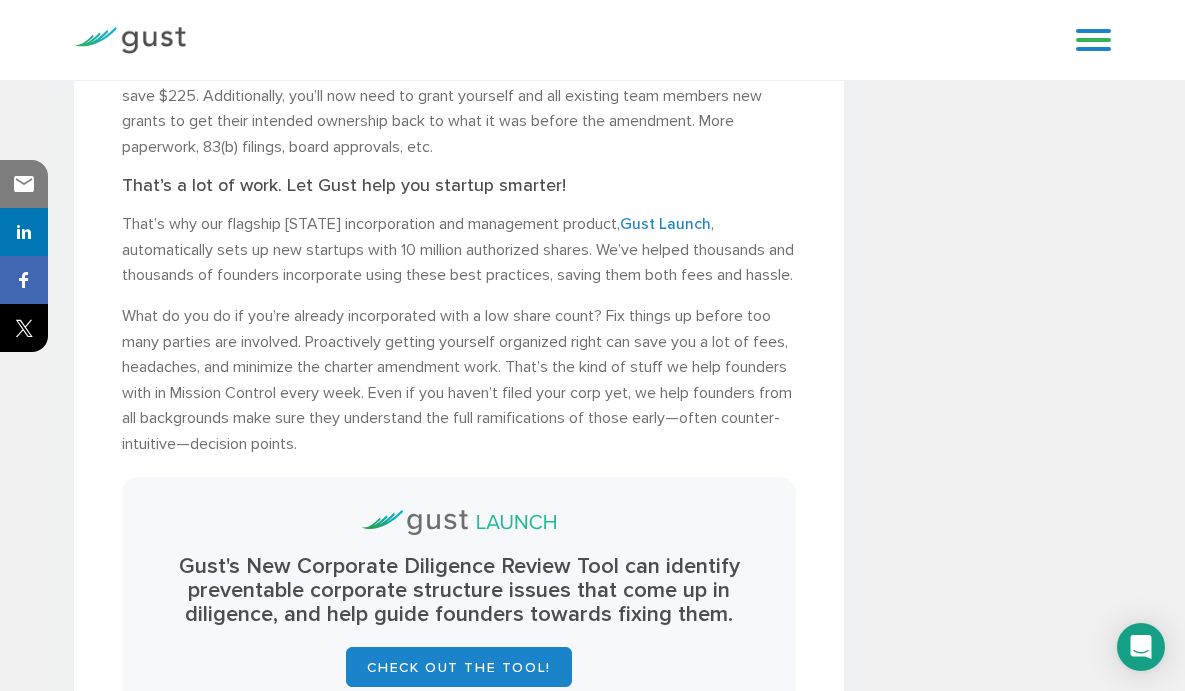 scroll, scrollTop: 2412, scrollLeft: 0, axis: vertical 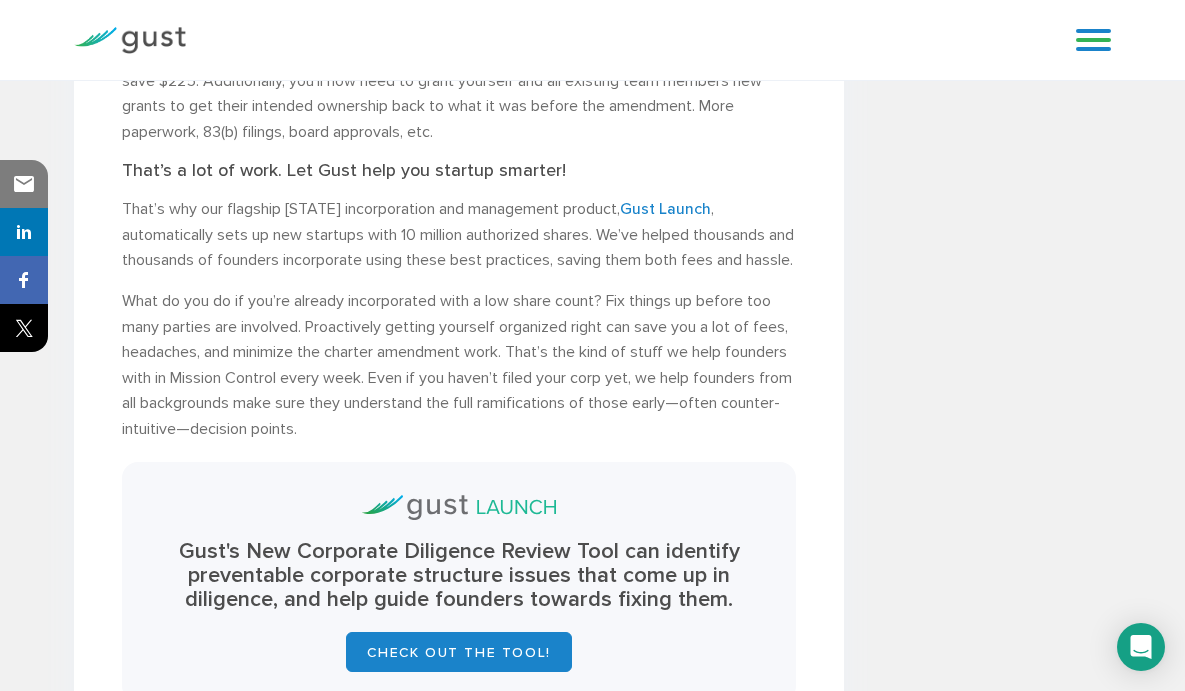 drag, startPoint x: 227, startPoint y: 278, endPoint x: 327, endPoint y: 297, distance: 101.788994 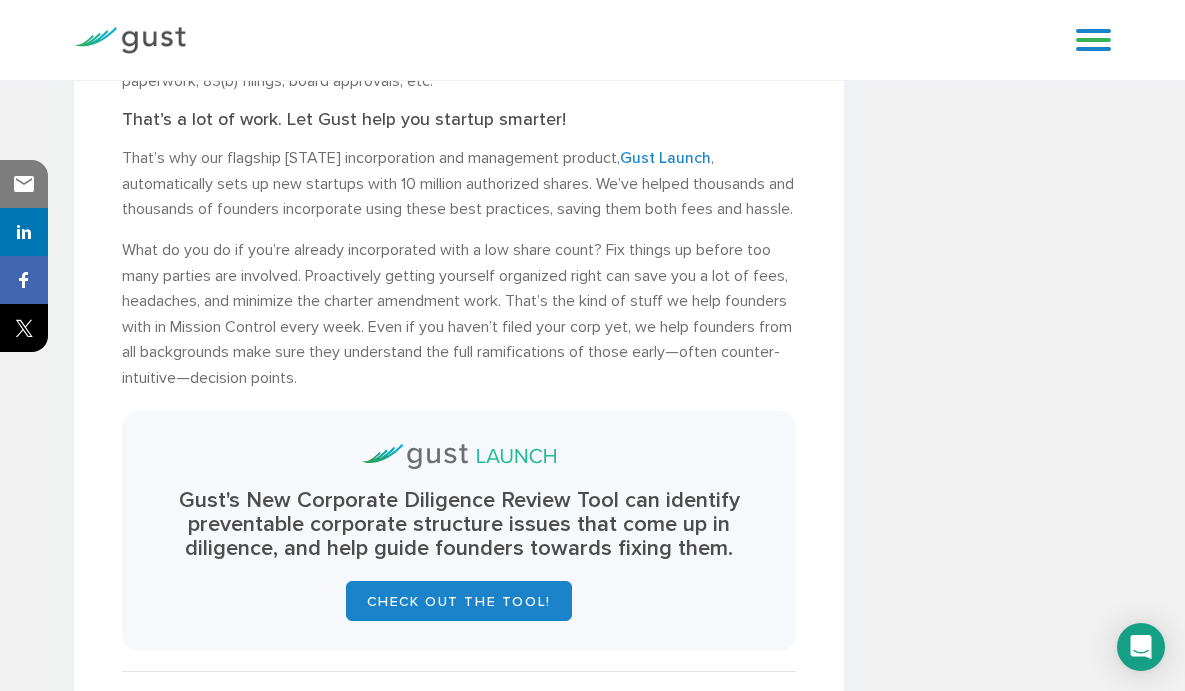 scroll, scrollTop: 2466, scrollLeft: 0, axis: vertical 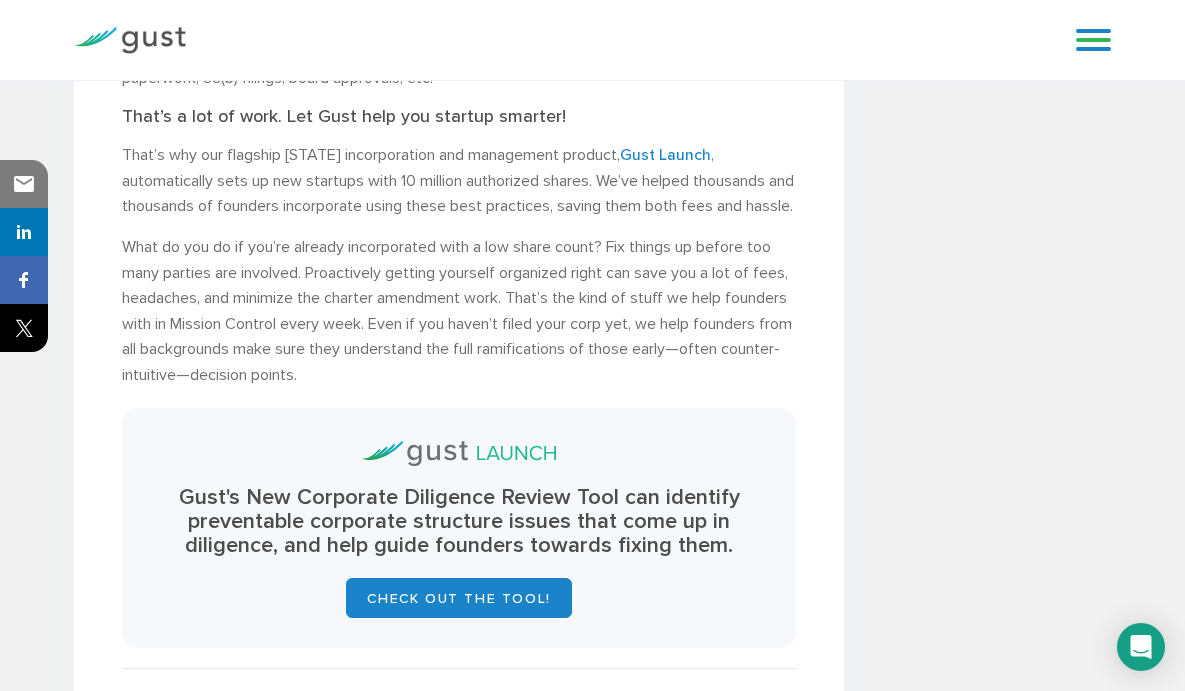 drag, startPoint x: 164, startPoint y: 340, endPoint x: 250, endPoint y: 343, distance: 86.05231 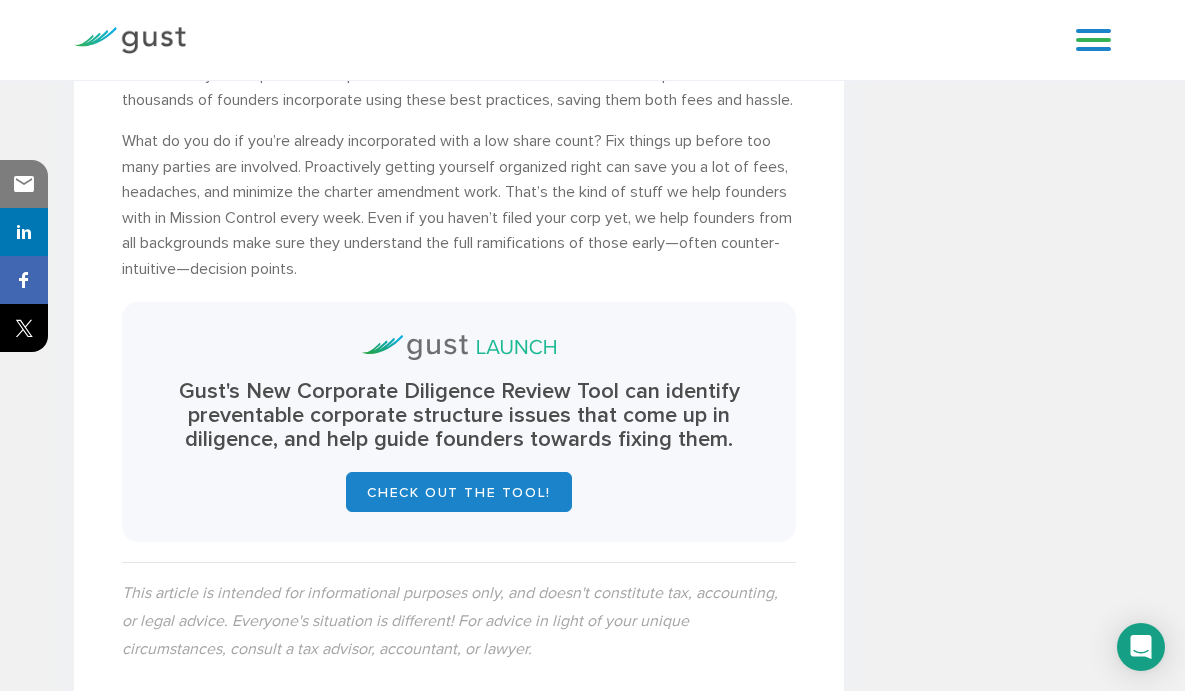 scroll, scrollTop: 2651, scrollLeft: 0, axis: vertical 